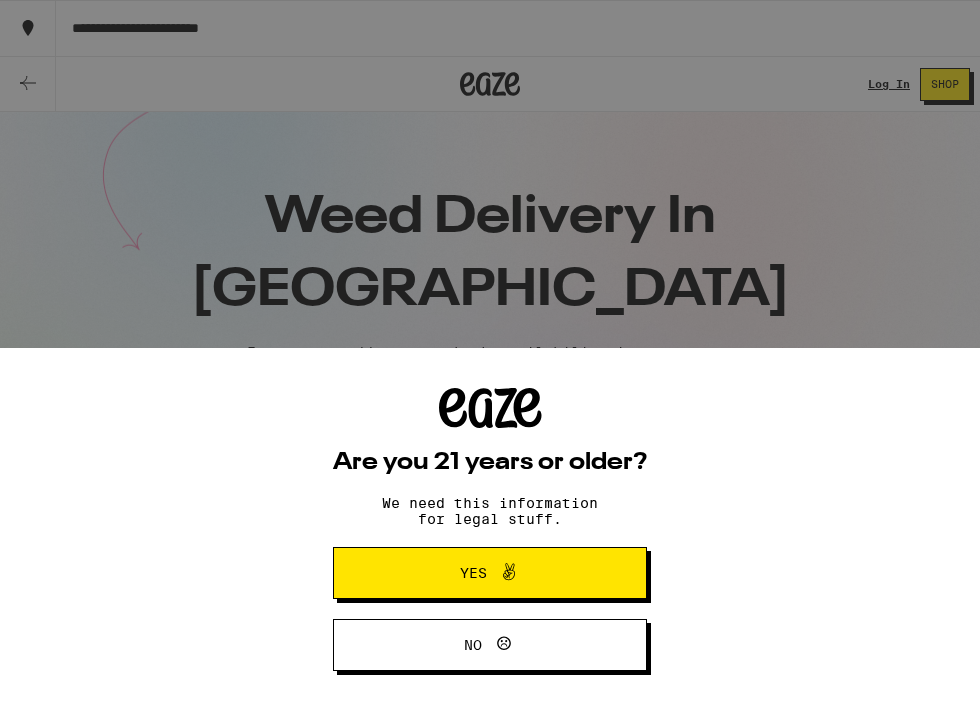 scroll, scrollTop: 198, scrollLeft: 0, axis: vertical 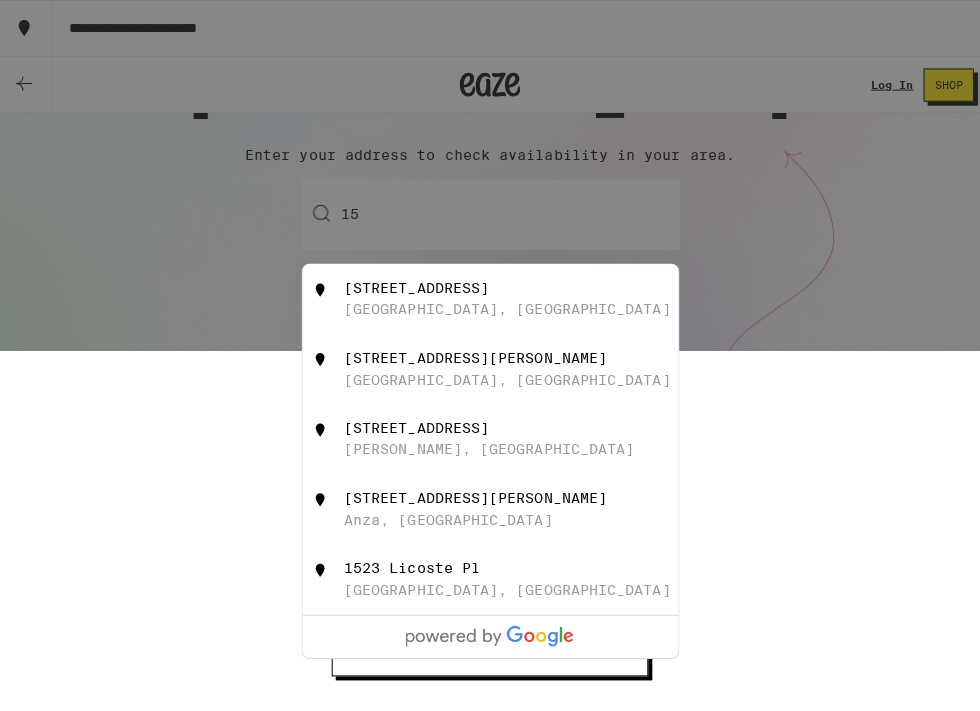 type on "1" 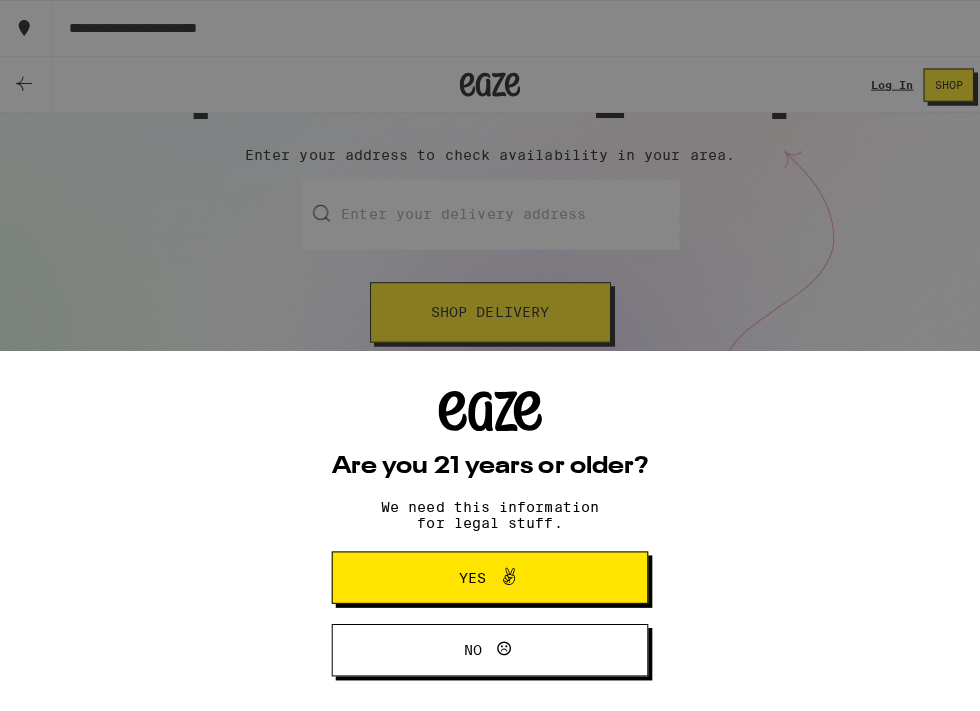 type on "8" 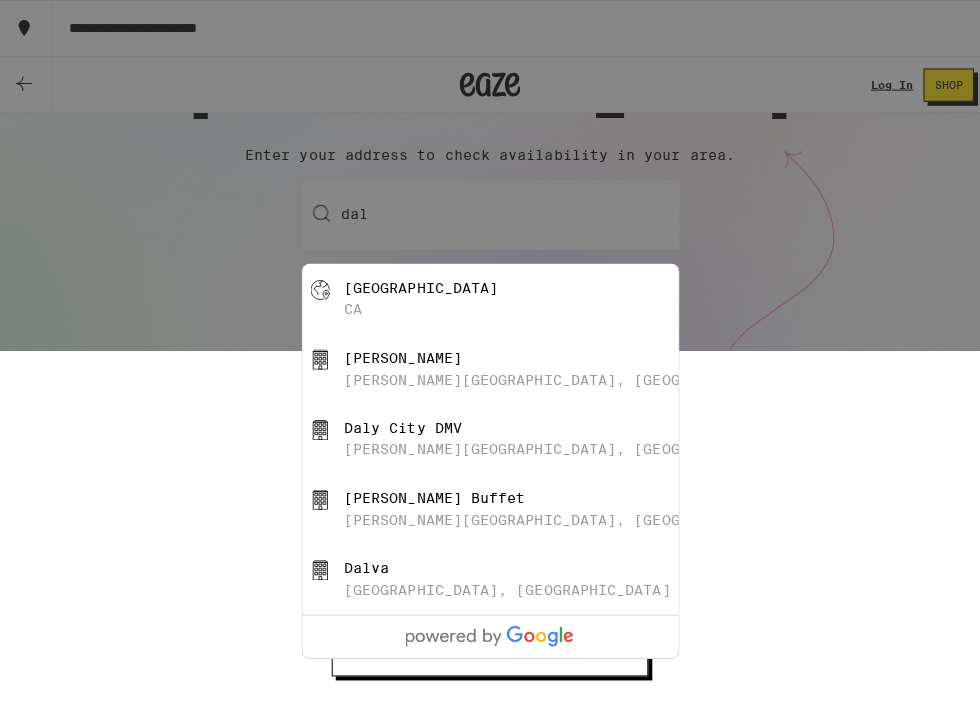 click on "[GEOGRAPHIC_DATA]" at bounding box center [421, 286] 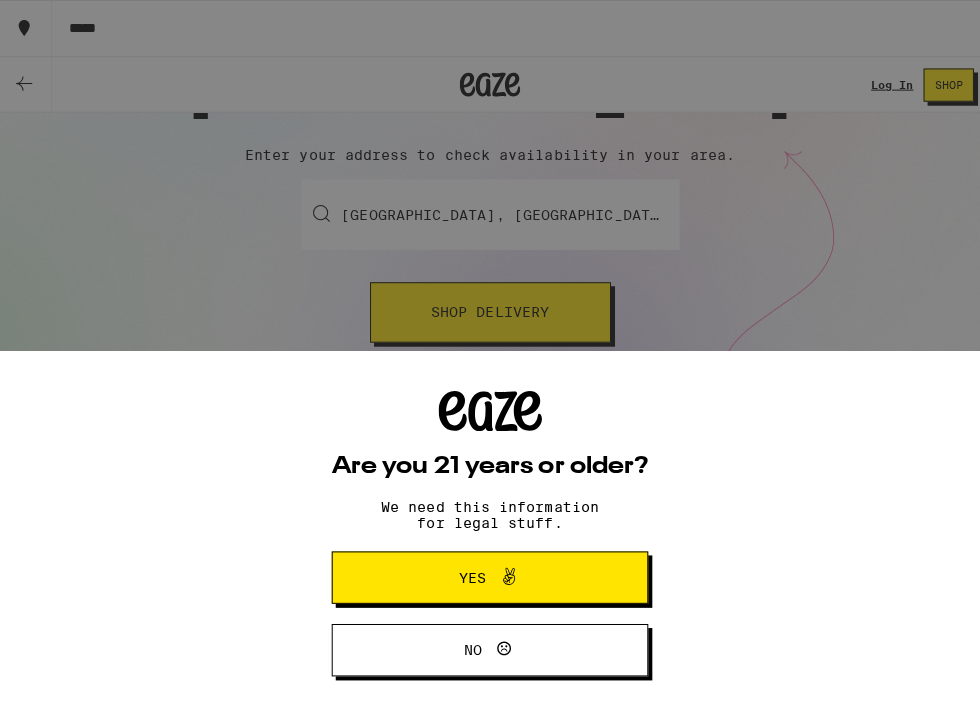 scroll, scrollTop: 0, scrollLeft: 0, axis: both 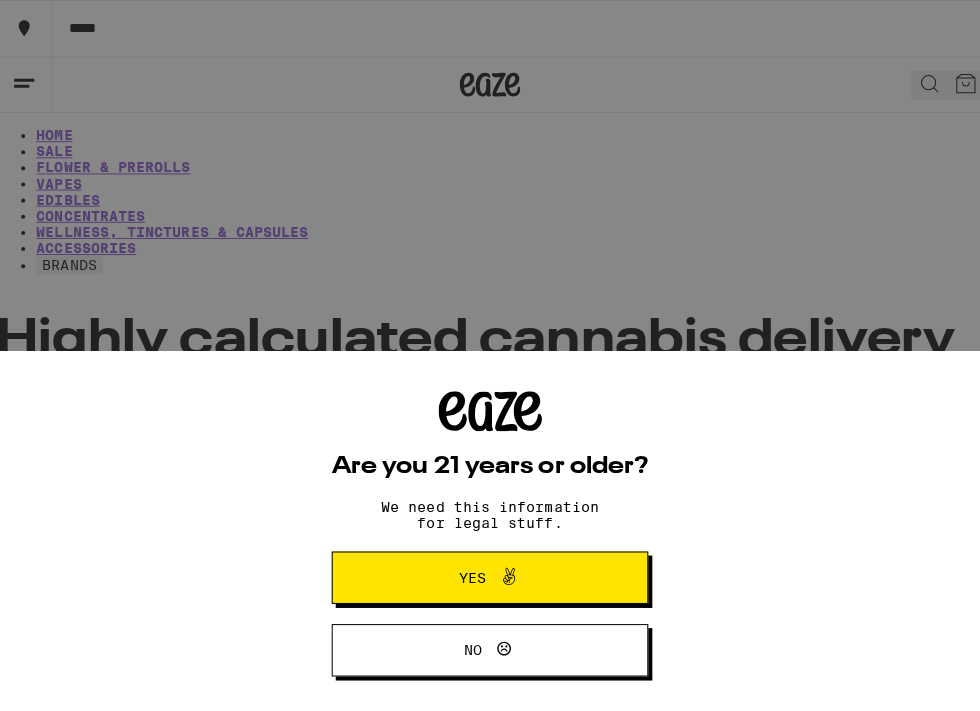 click on "Yes" at bounding box center (490, 573) 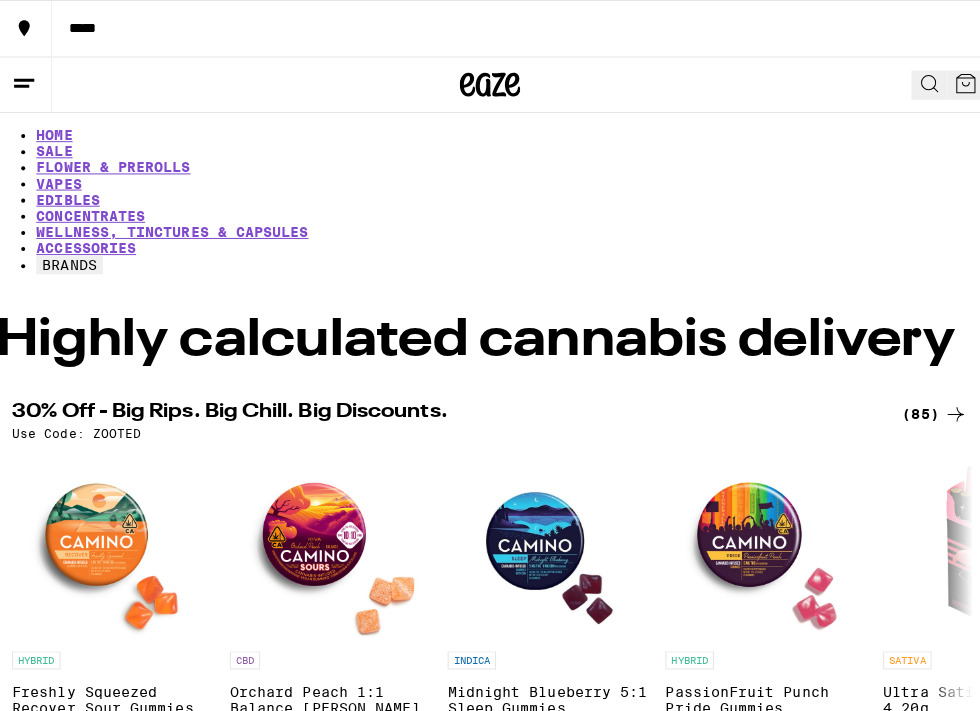 click 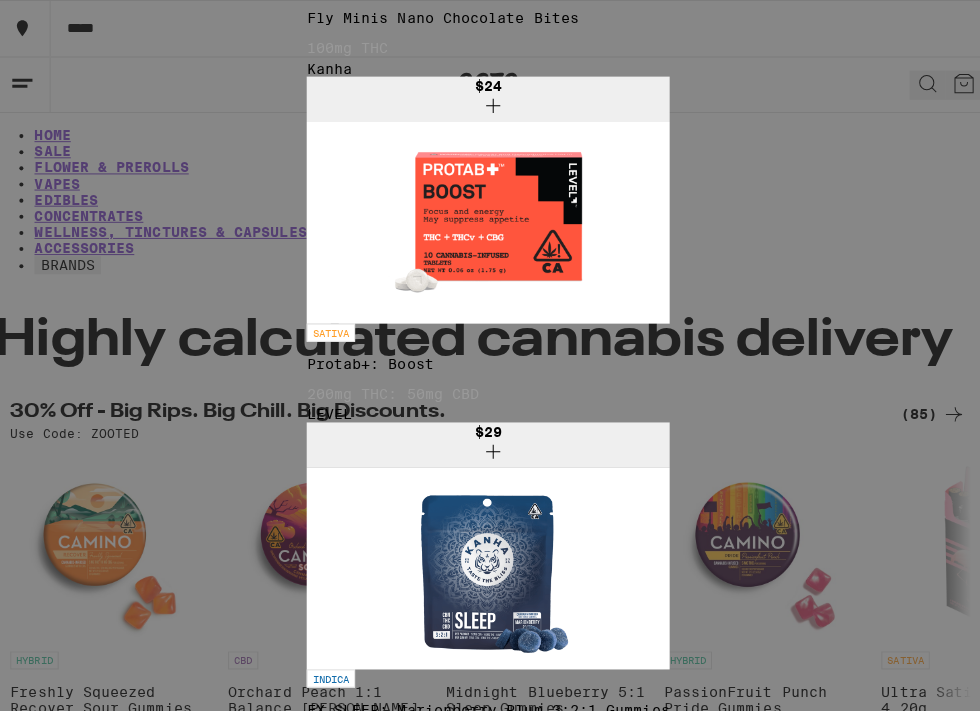 scroll, scrollTop: 0, scrollLeft: 0, axis: both 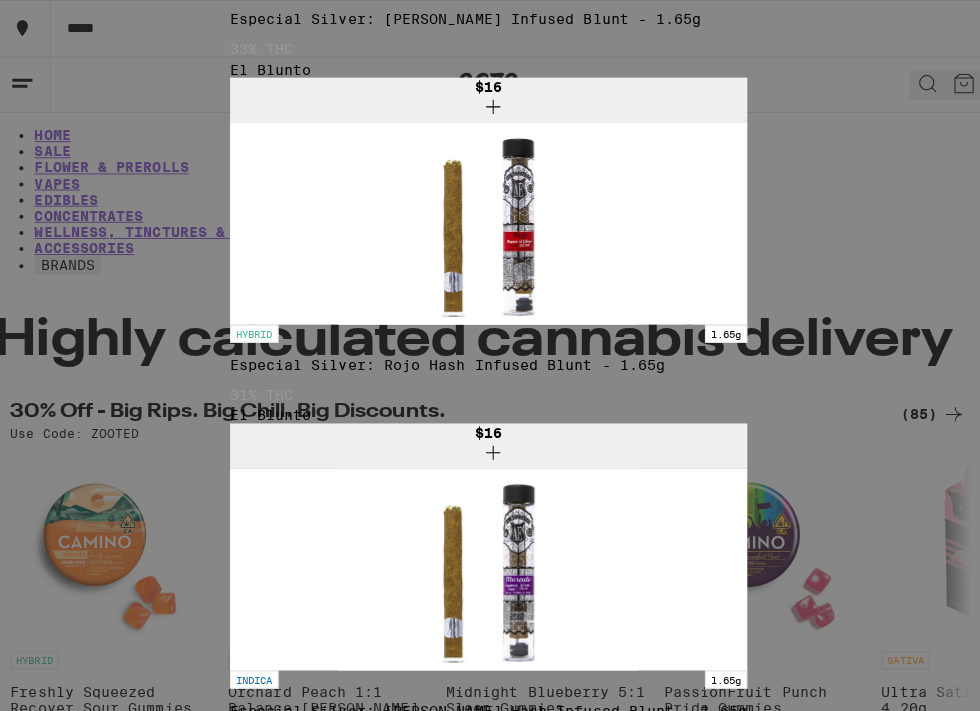type on "s" 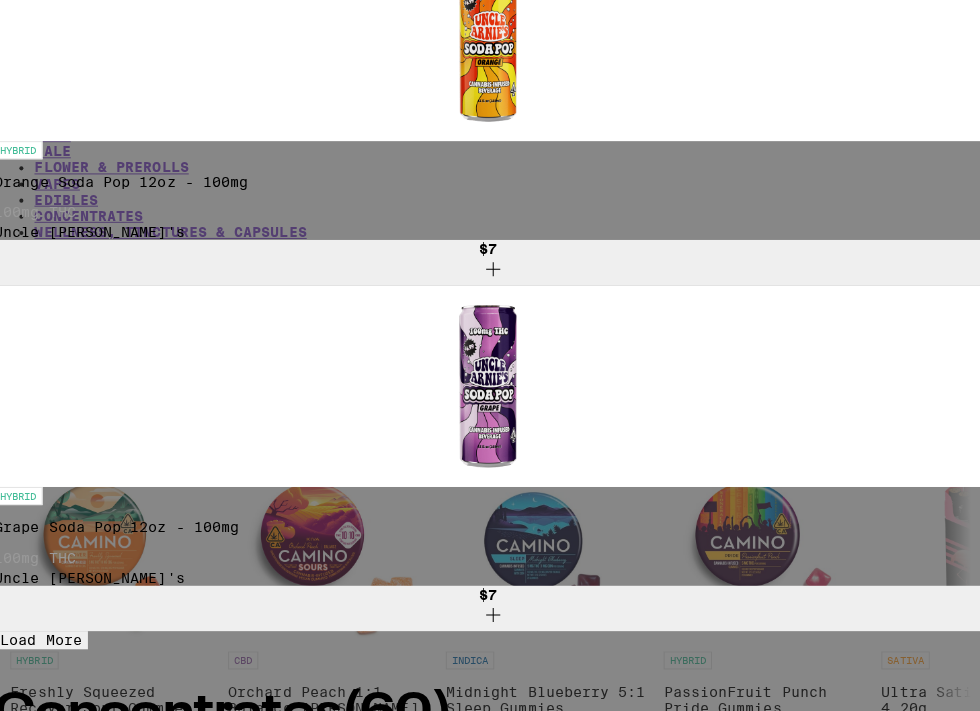 type on "r" 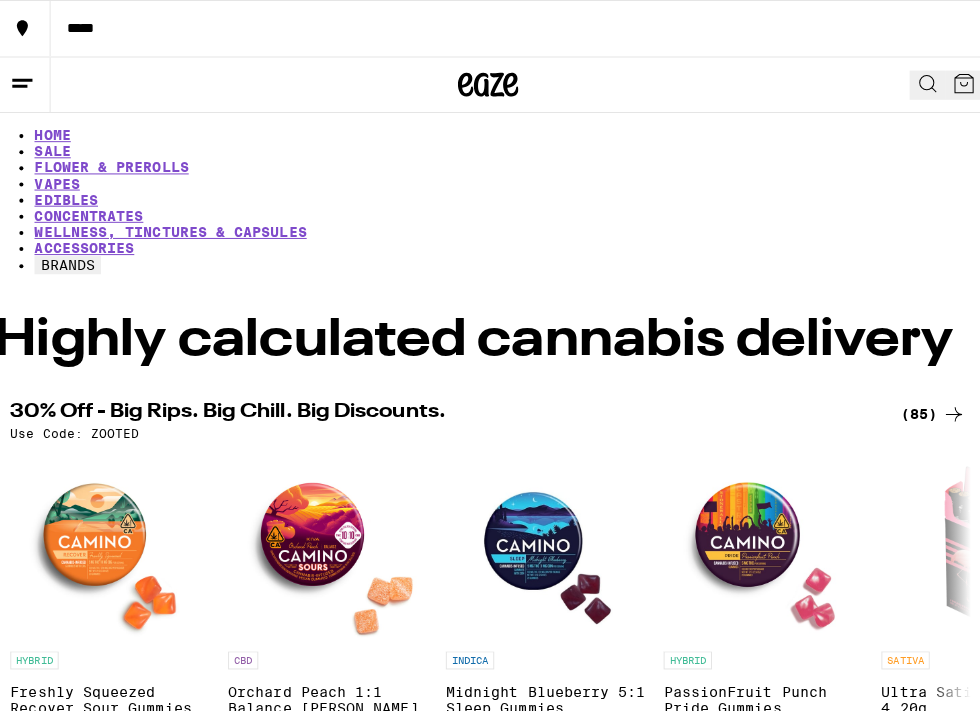 click 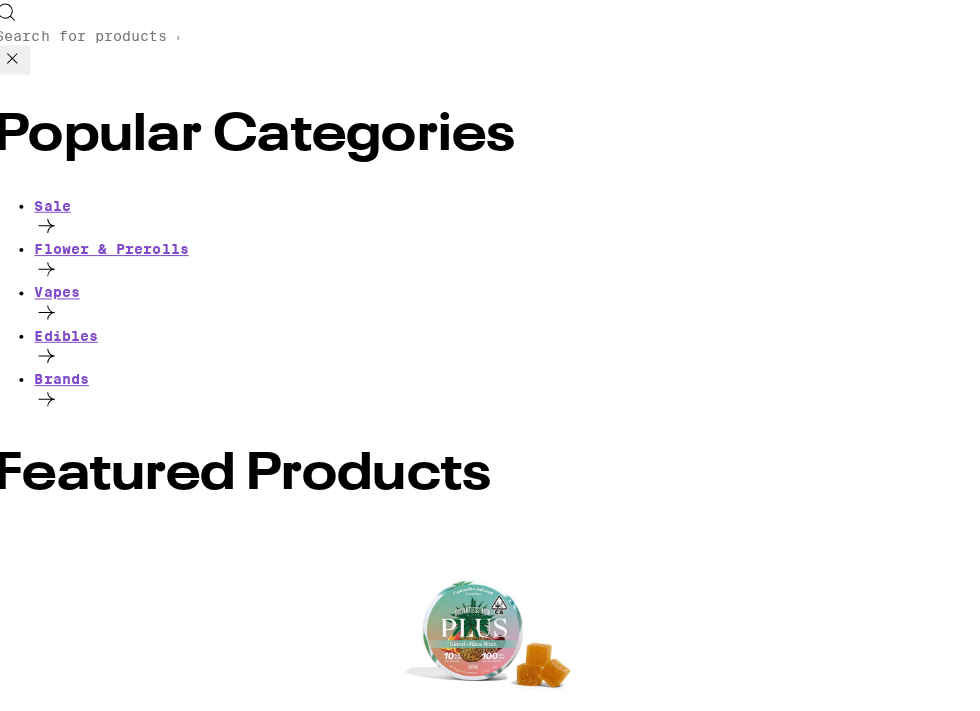 click 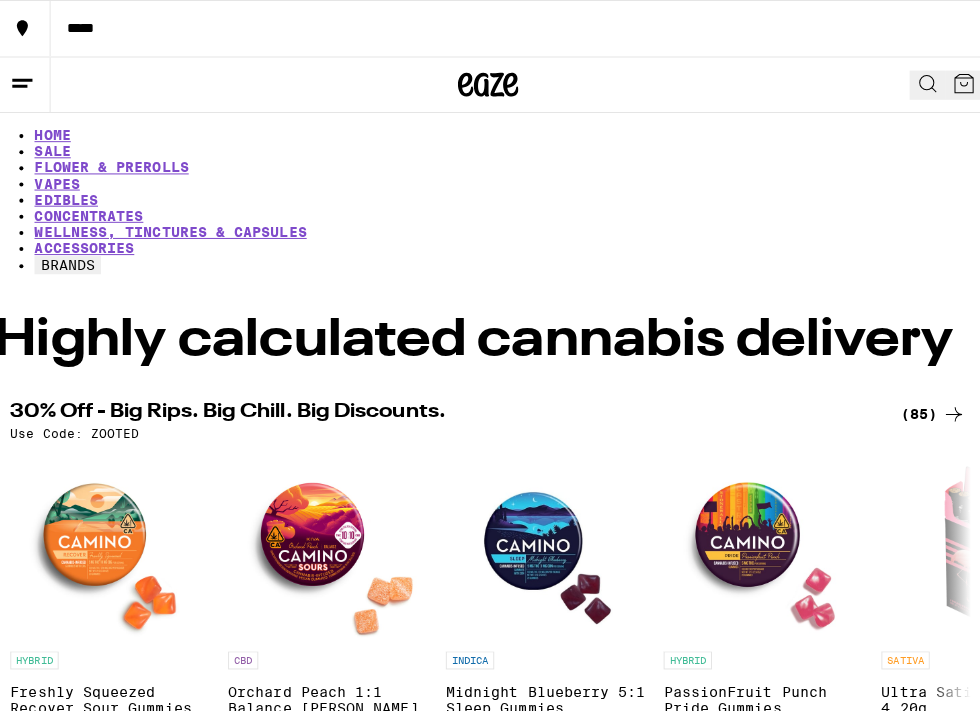 click on "*****" at bounding box center [518, 28] 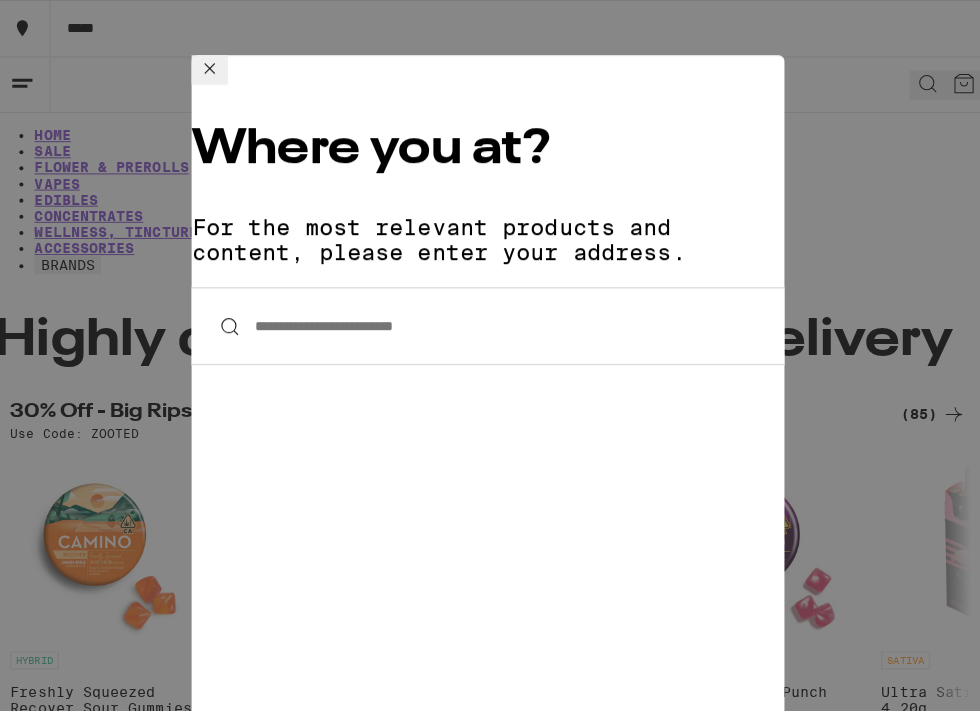 click on "**********" at bounding box center (490, 323) 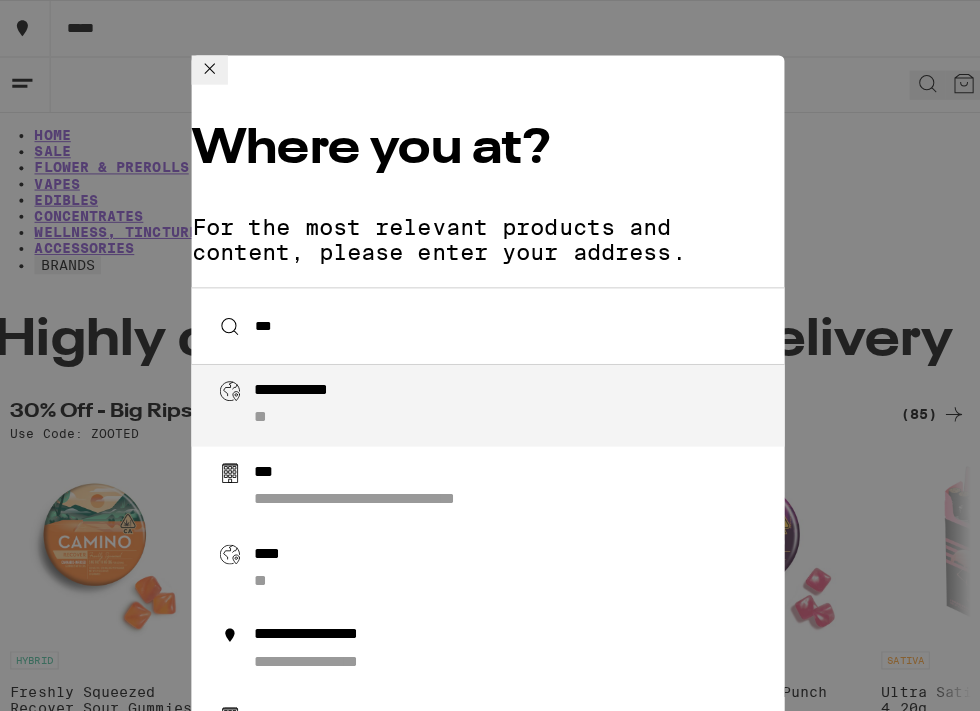 click on "**********" at bounding box center [320, 389] 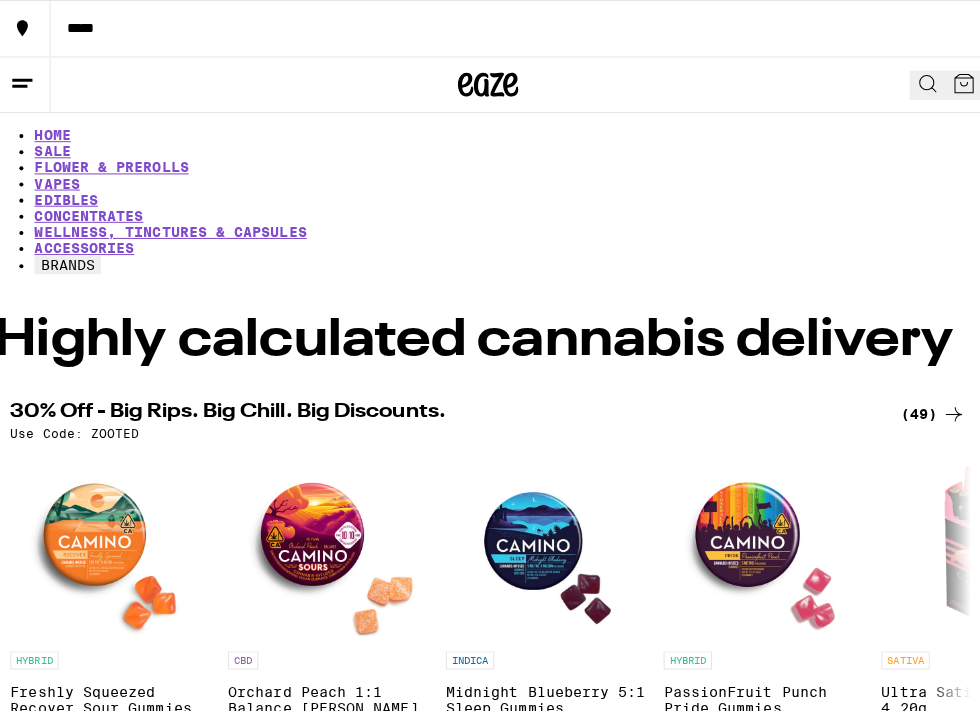click 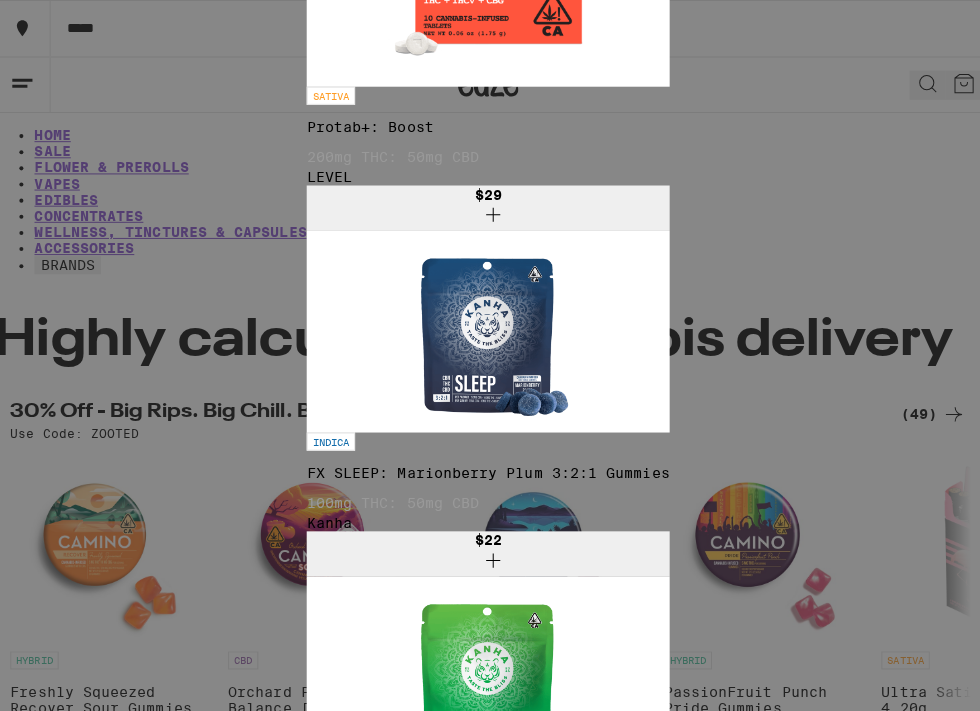 type on "sea star" 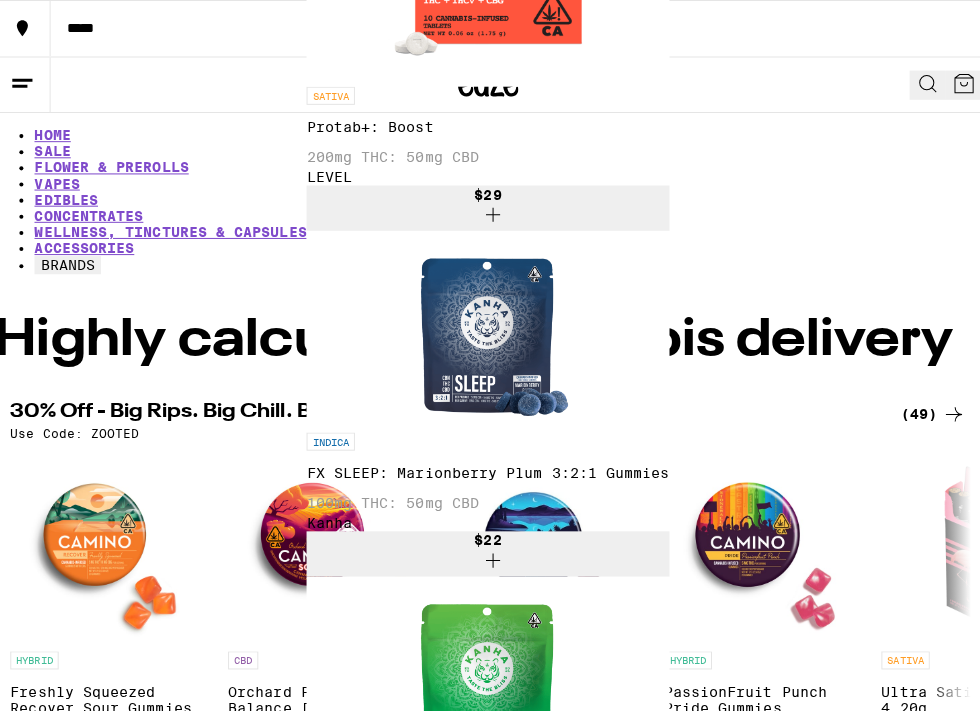 scroll, scrollTop: 705, scrollLeft: 0, axis: vertical 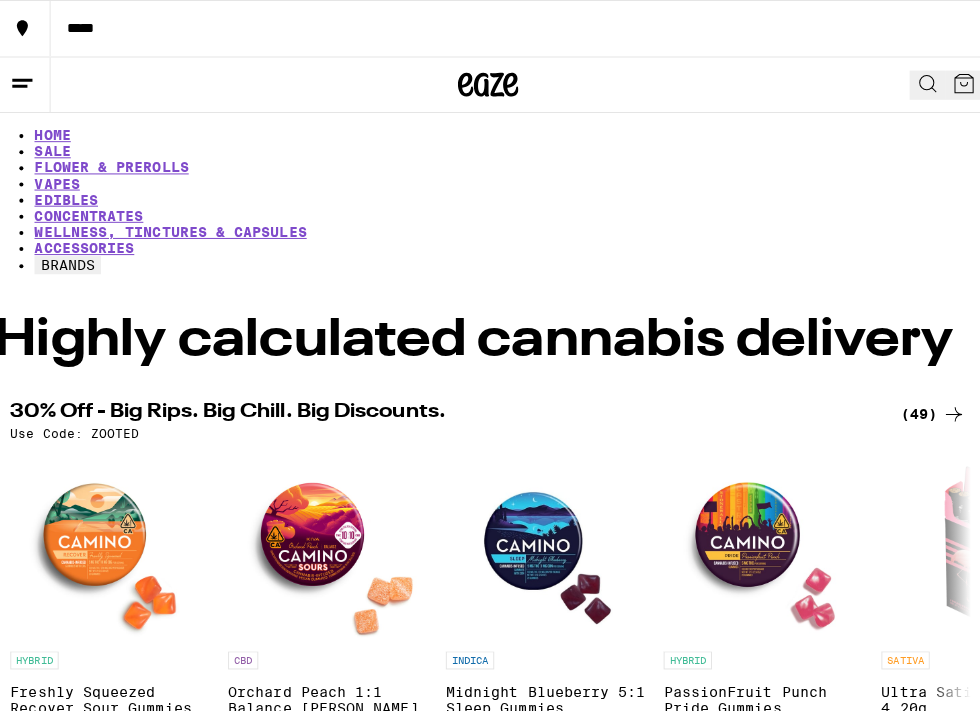 click 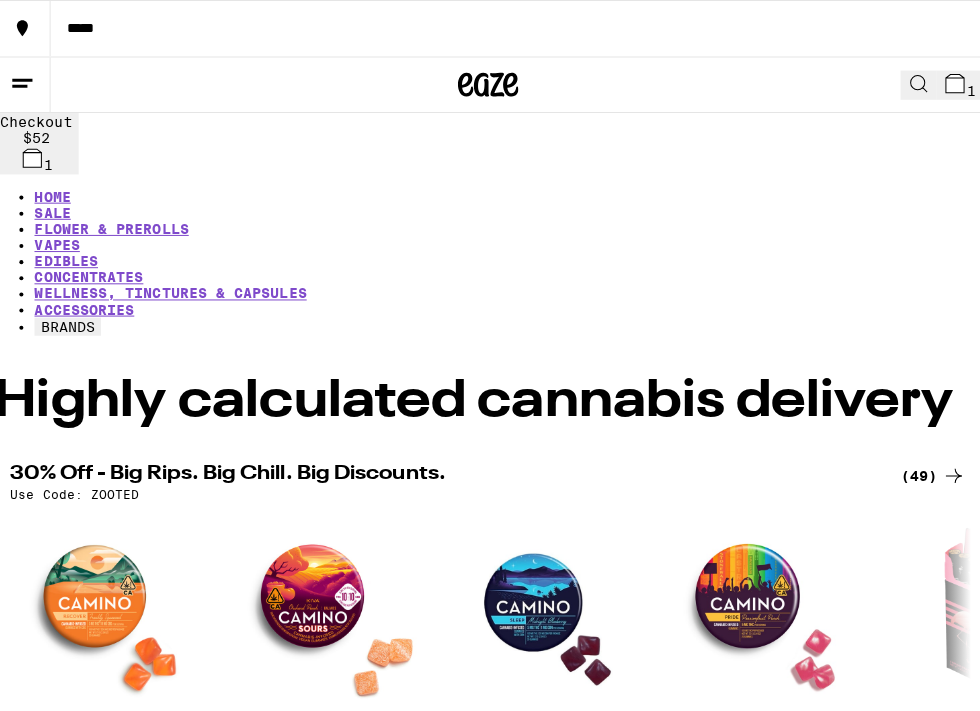 click on "*****" at bounding box center (518, 28) 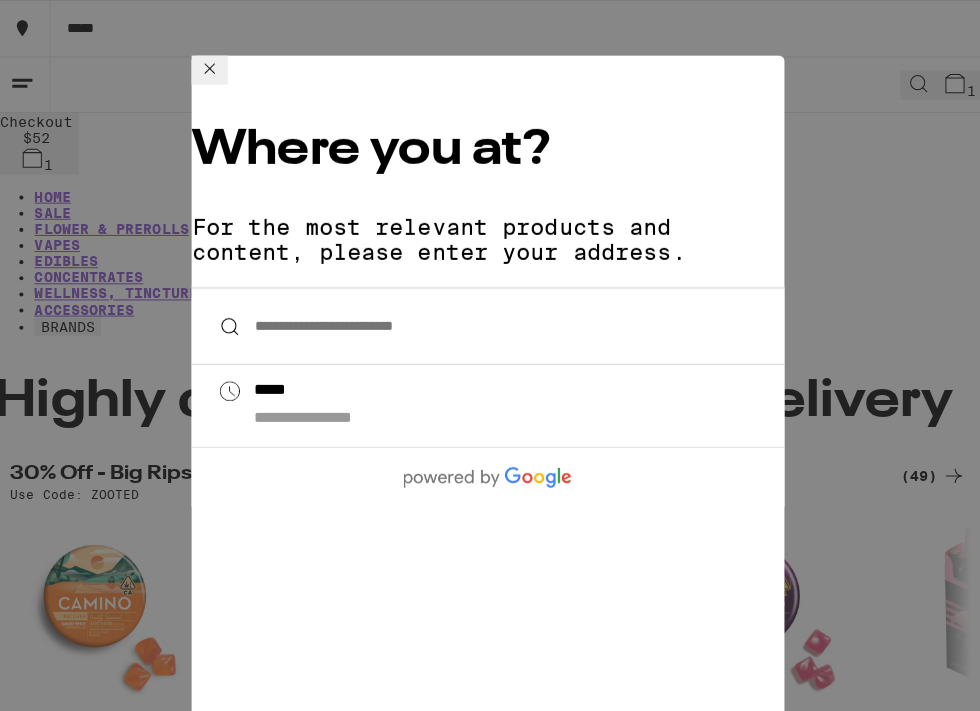 click on "**********" at bounding box center (490, 323) 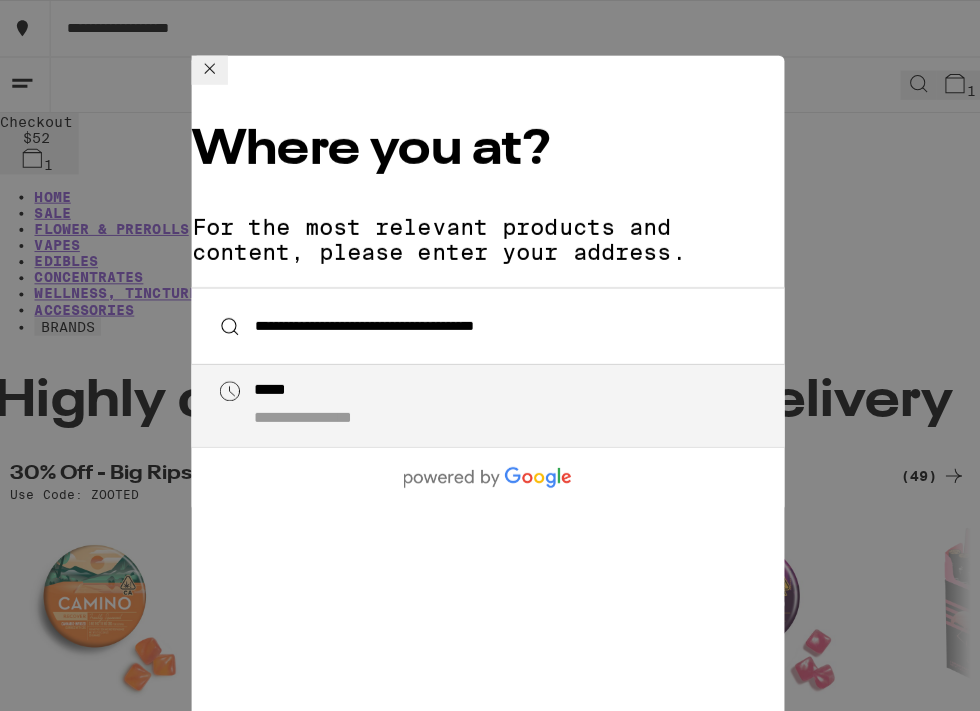 type on "*****" 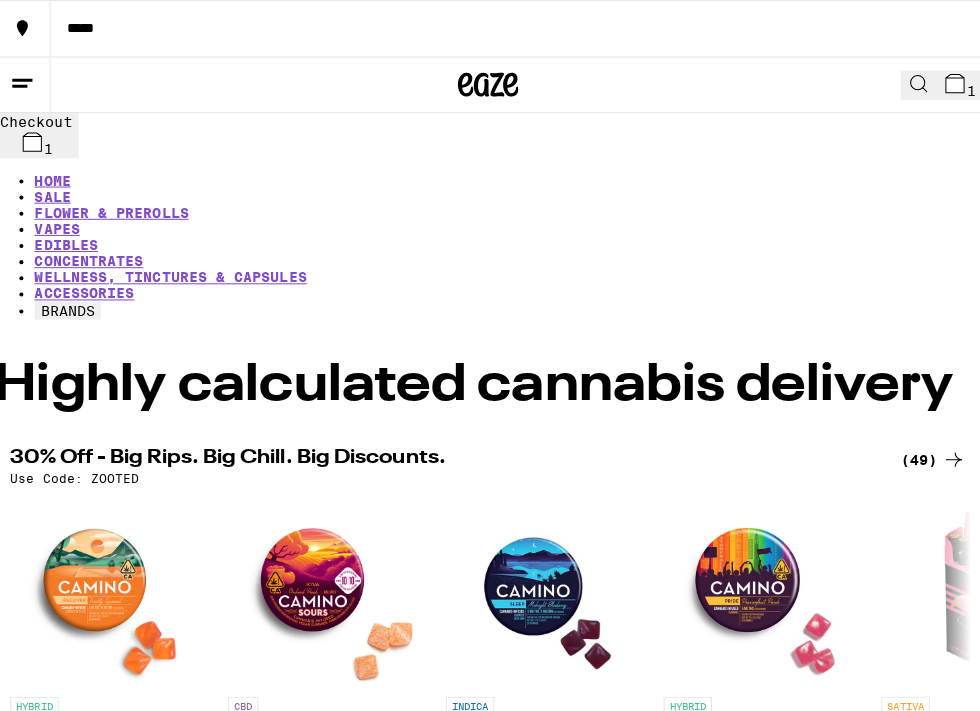 click on "*****" at bounding box center [518, 28] 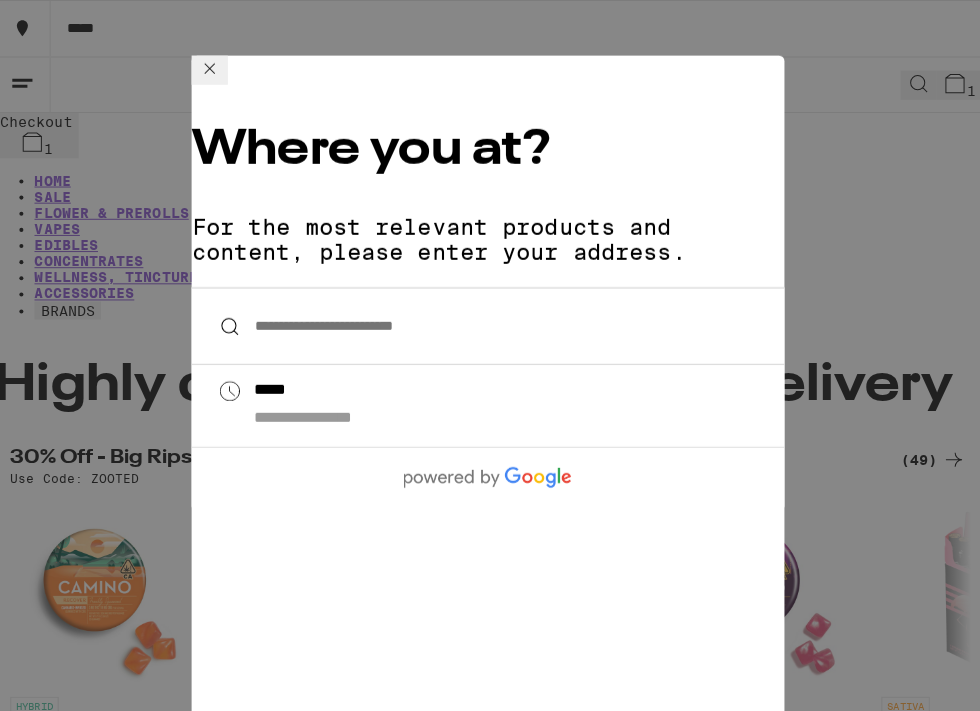 click on "**********" at bounding box center [490, 323] 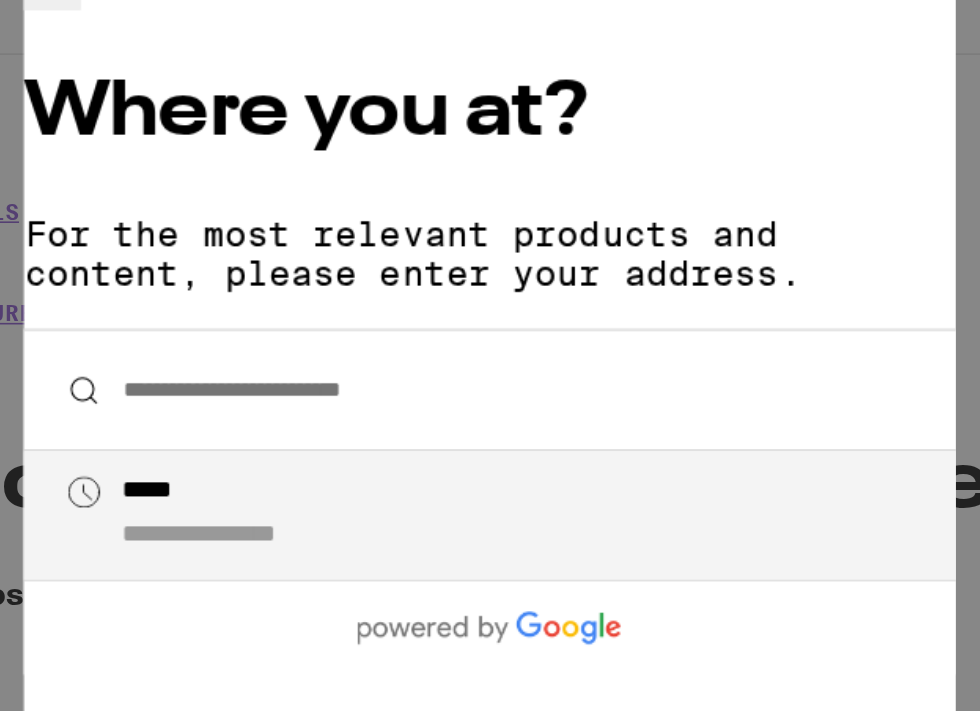 paste on "**********" 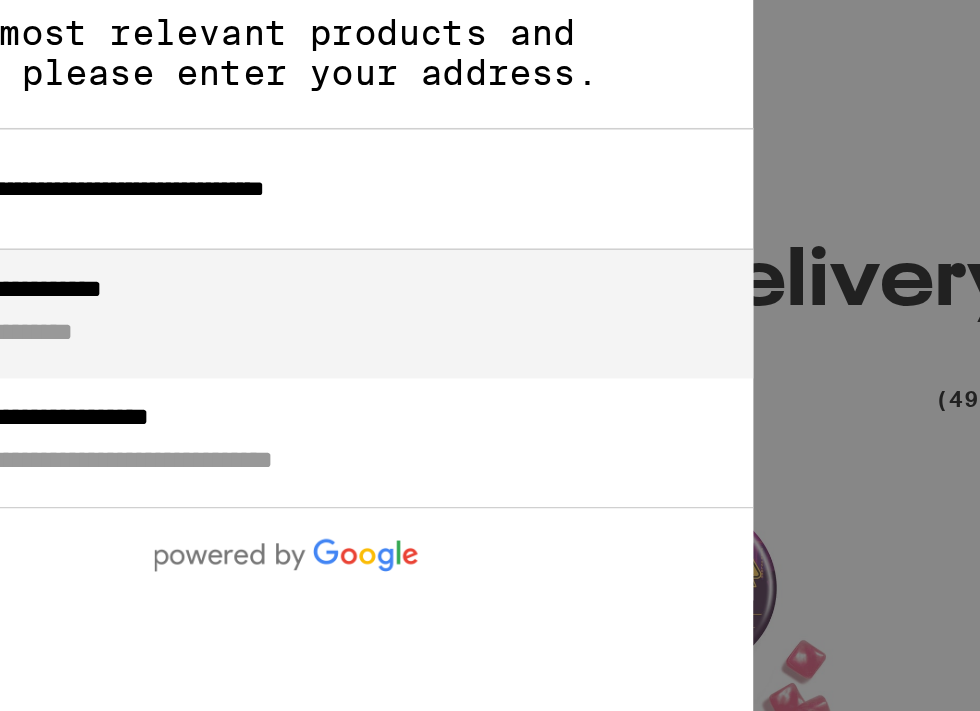 click on "**********" at bounding box center (449, 497) 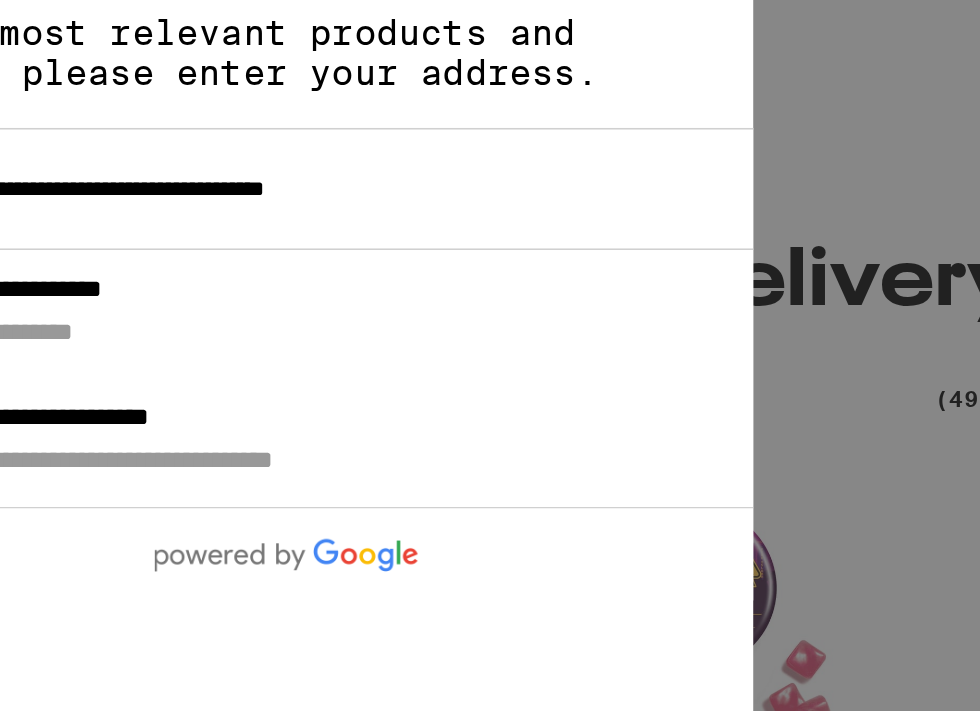 type on "**********" 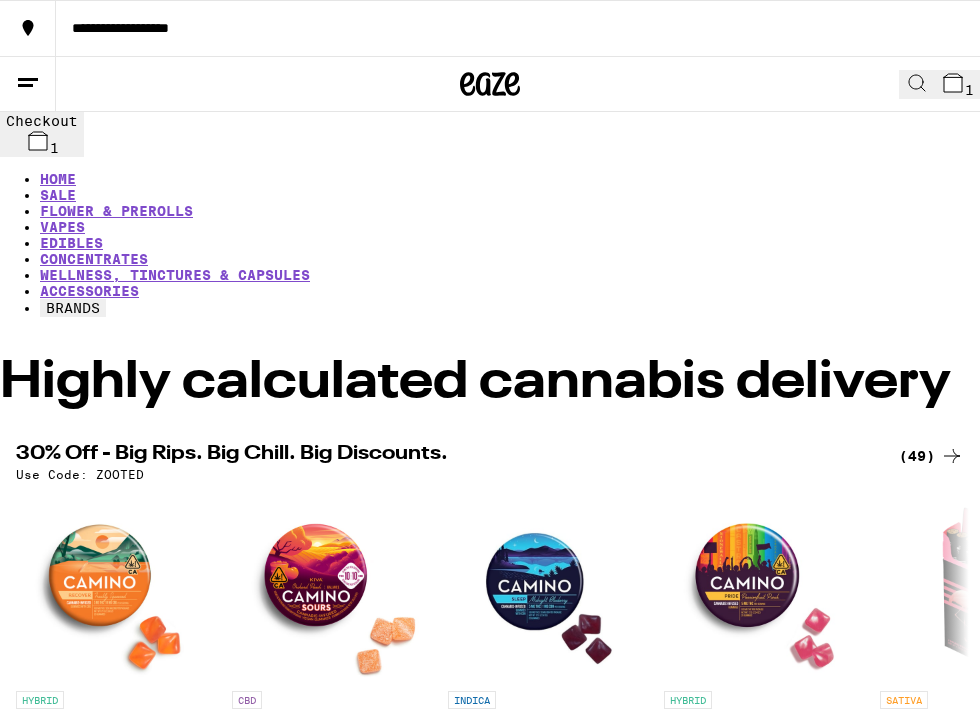 click 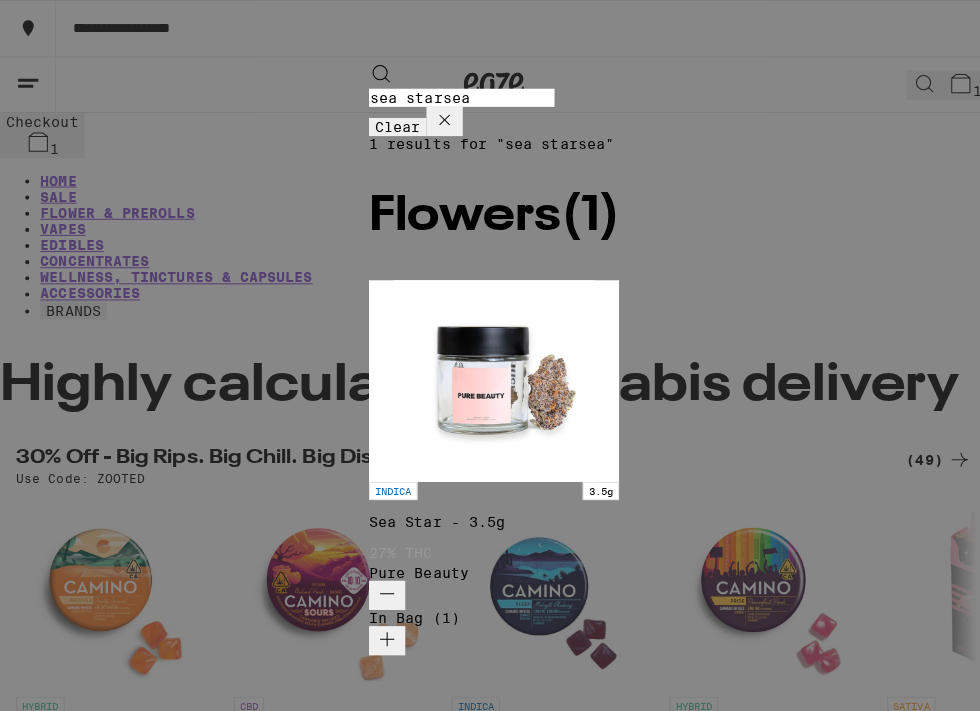 click 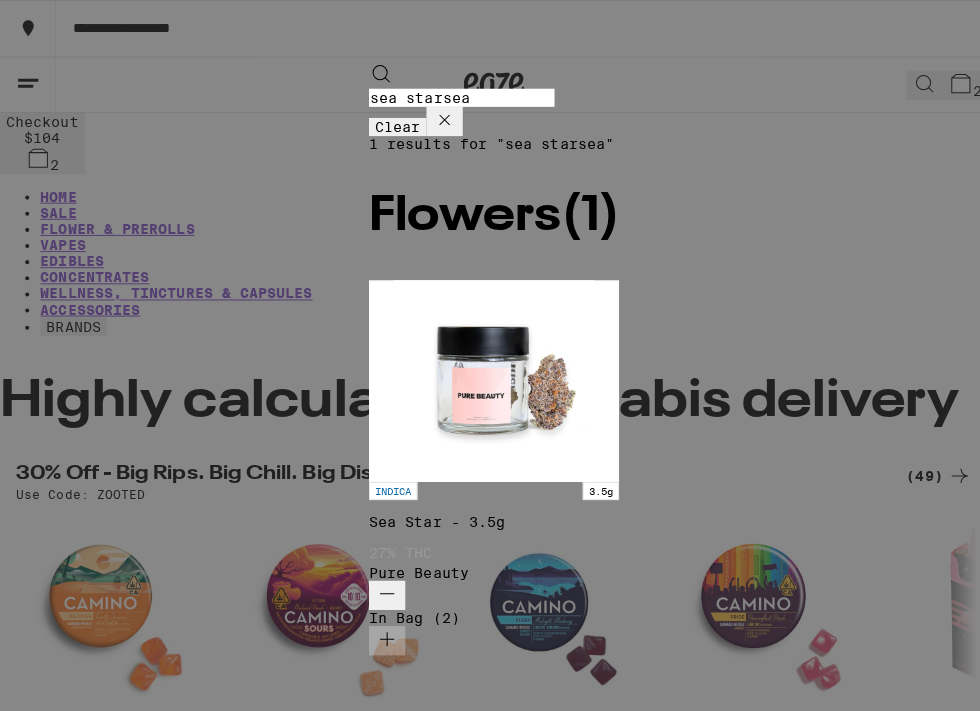 click on "1 results for "sea starsea" Flowers  ( 1 ) INDICA 3.5g Sea Star - 3.5g 27% THC Pure Beauty In Bag (2)" at bounding box center [490, 393] 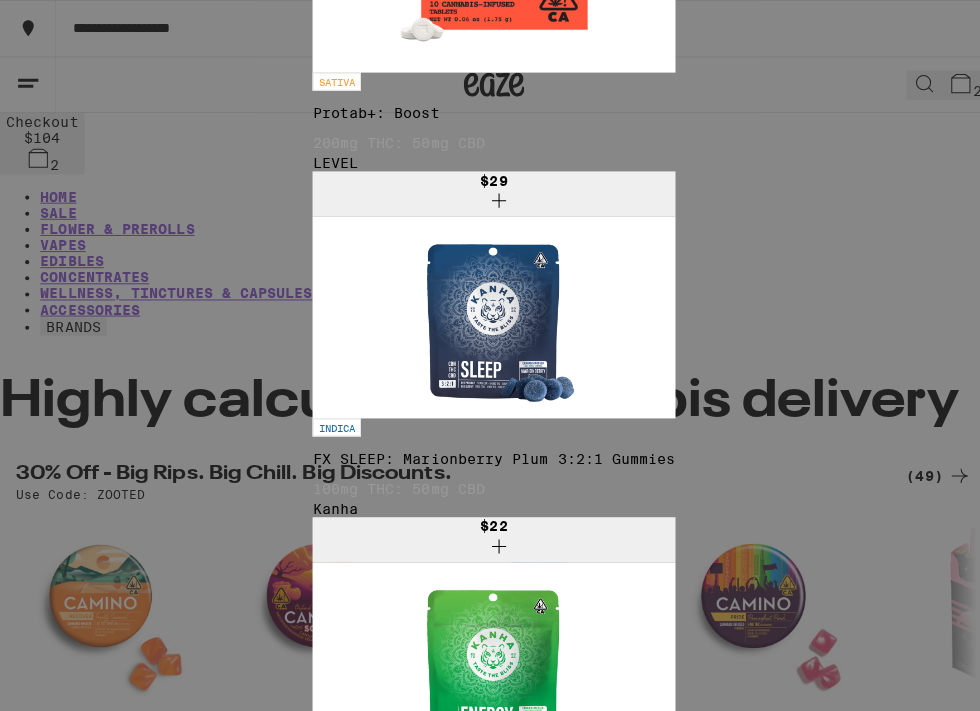 scroll, scrollTop: 706, scrollLeft: 0, axis: vertical 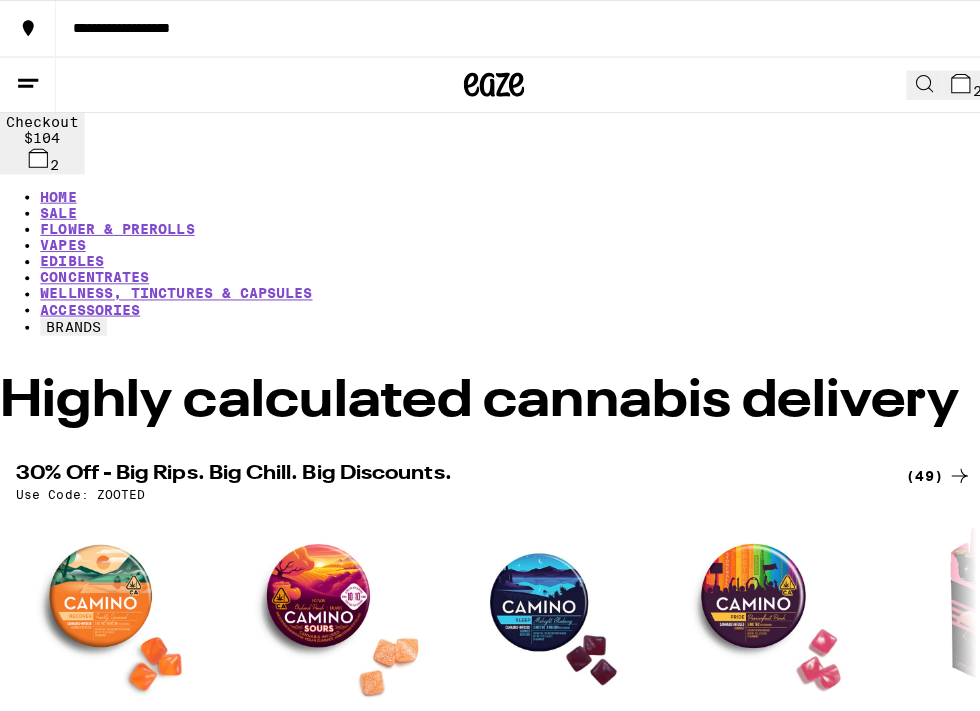 click 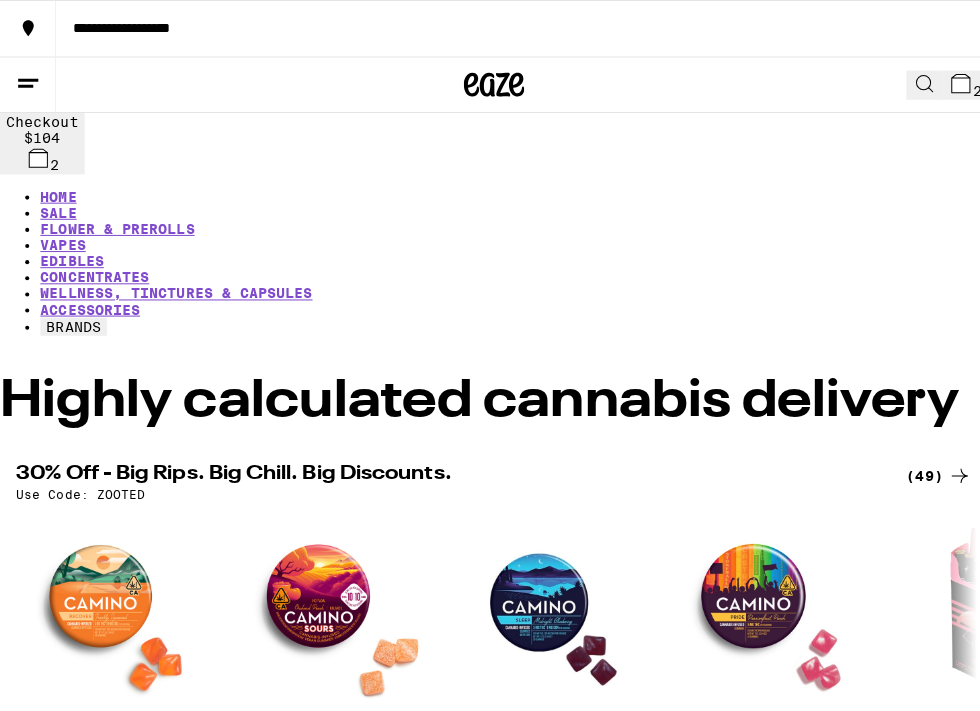 click 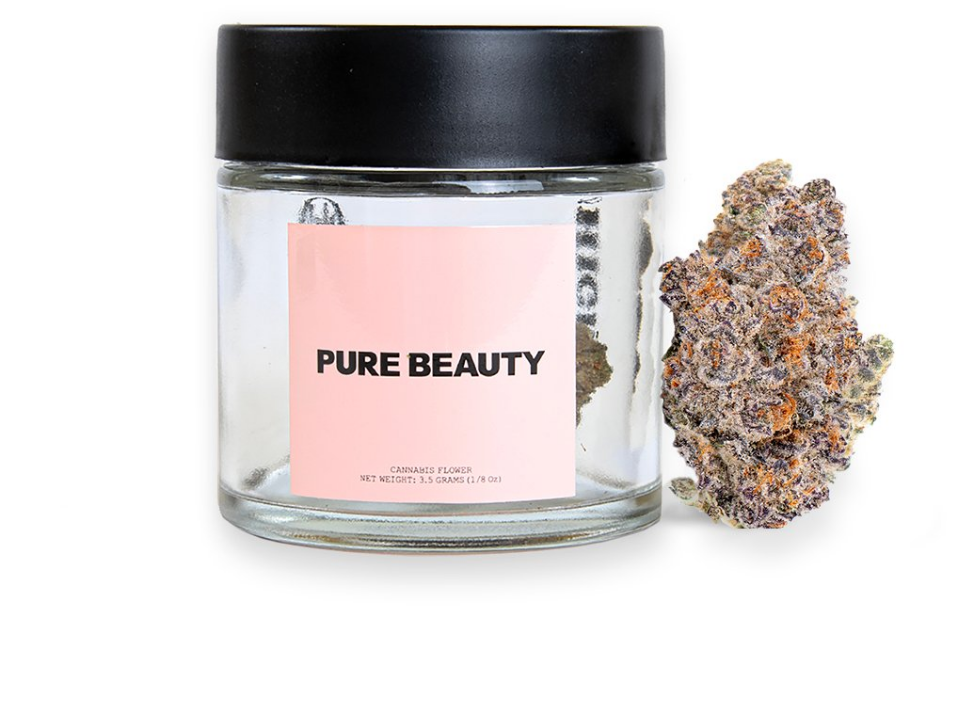 click on "Checkout" at bounding box center (153, 1060) 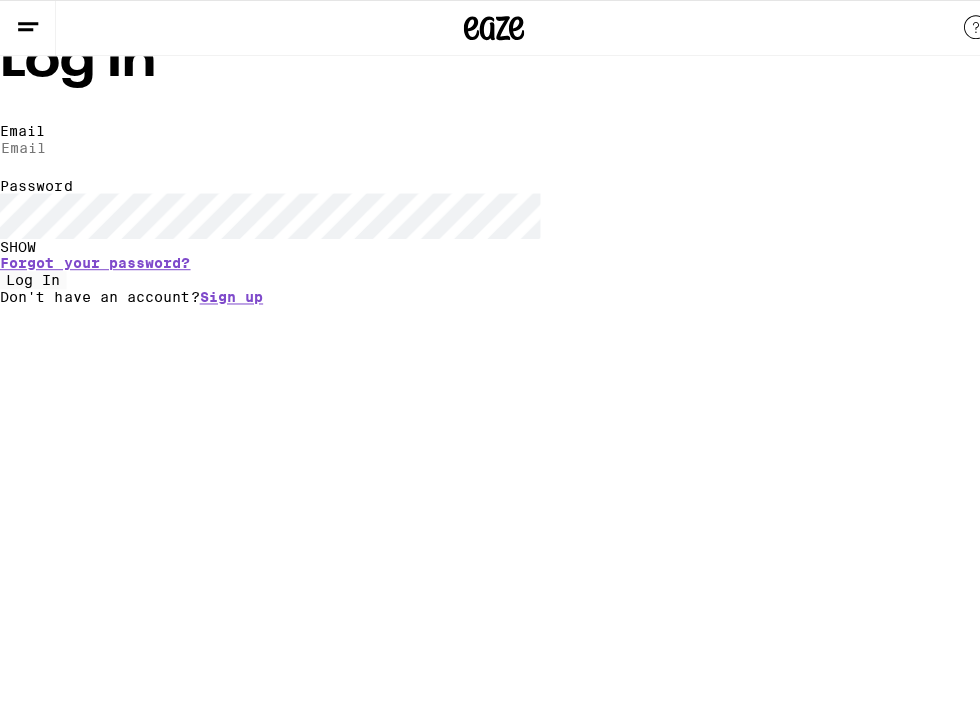 click on "Email" at bounding box center (22, 130) 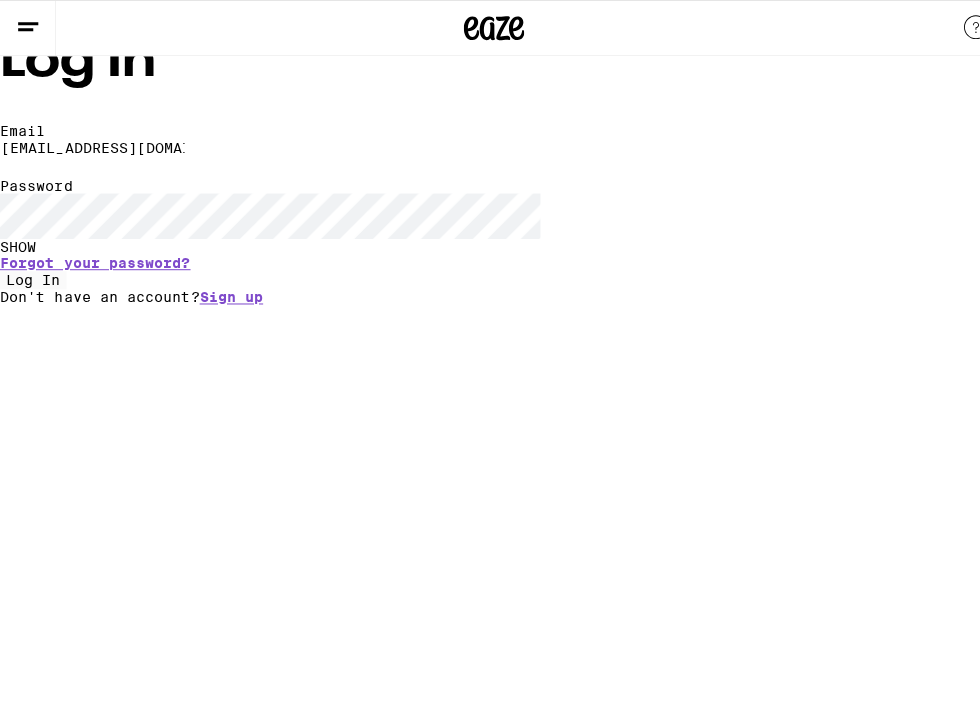 type on "[EMAIL_ADDRESS][DOMAIN_NAME]" 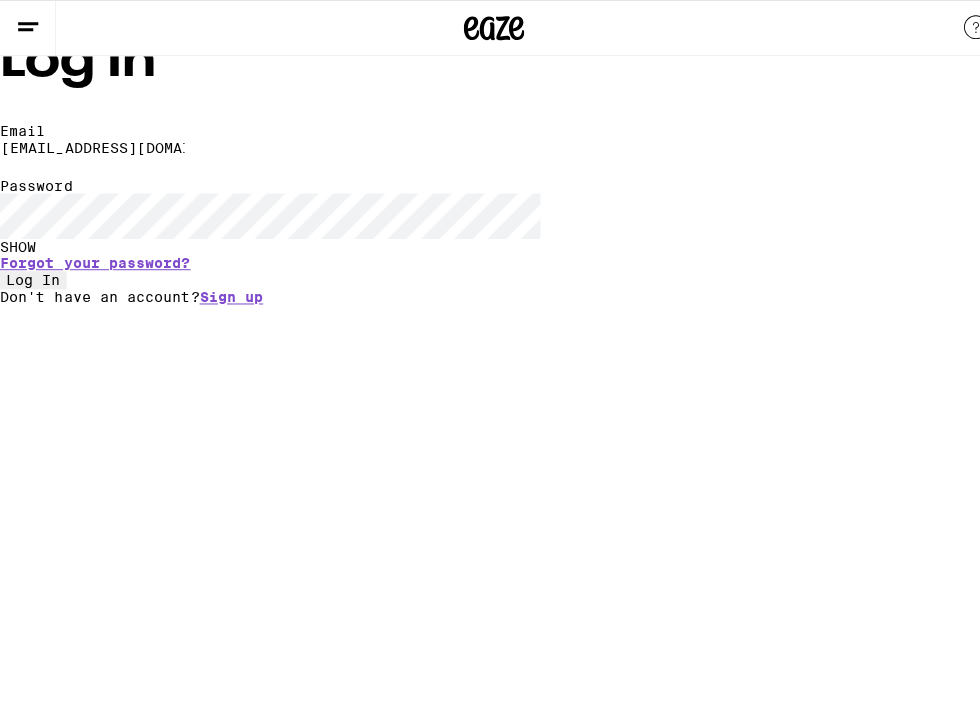 click on "Log In" at bounding box center (33, 278) 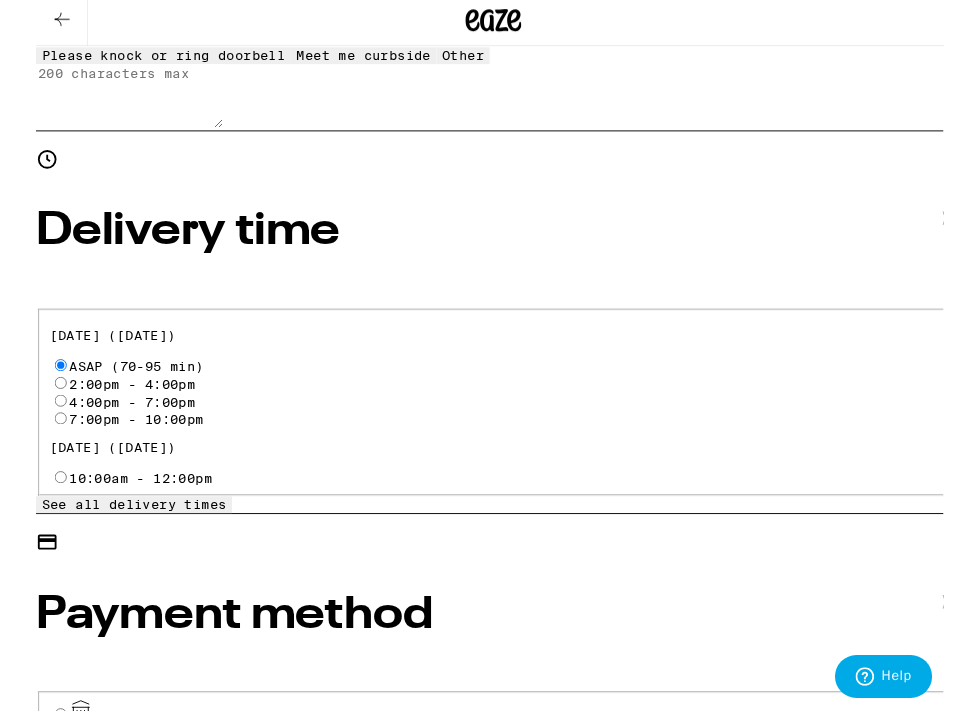 scroll, scrollTop: 518, scrollLeft: 0, axis: vertical 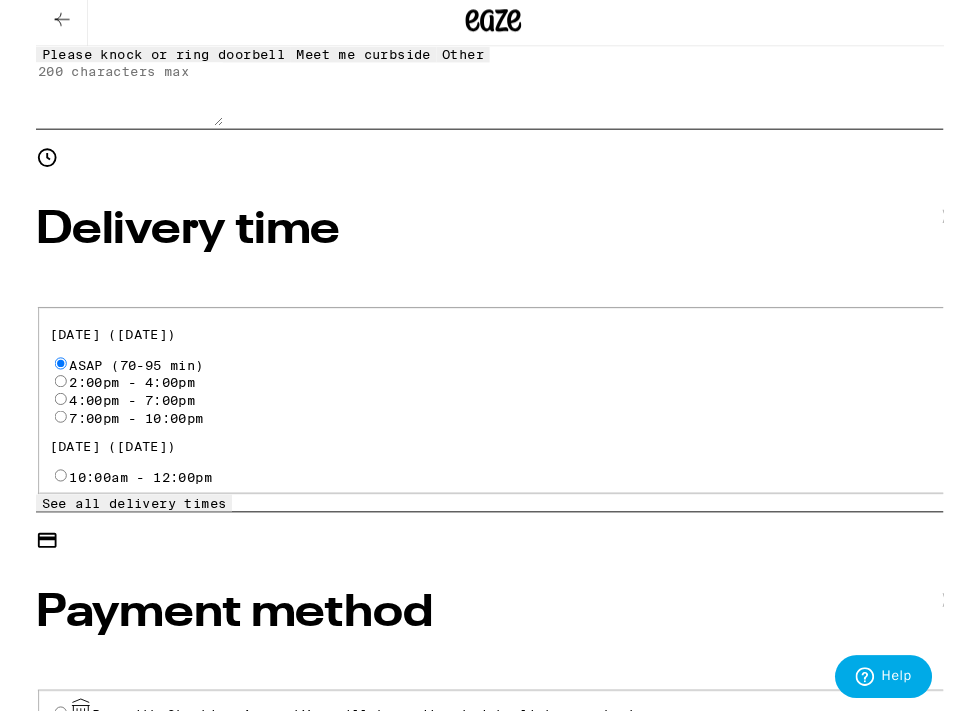 click on "Cash (in person)" at bounding box center [26, 823] 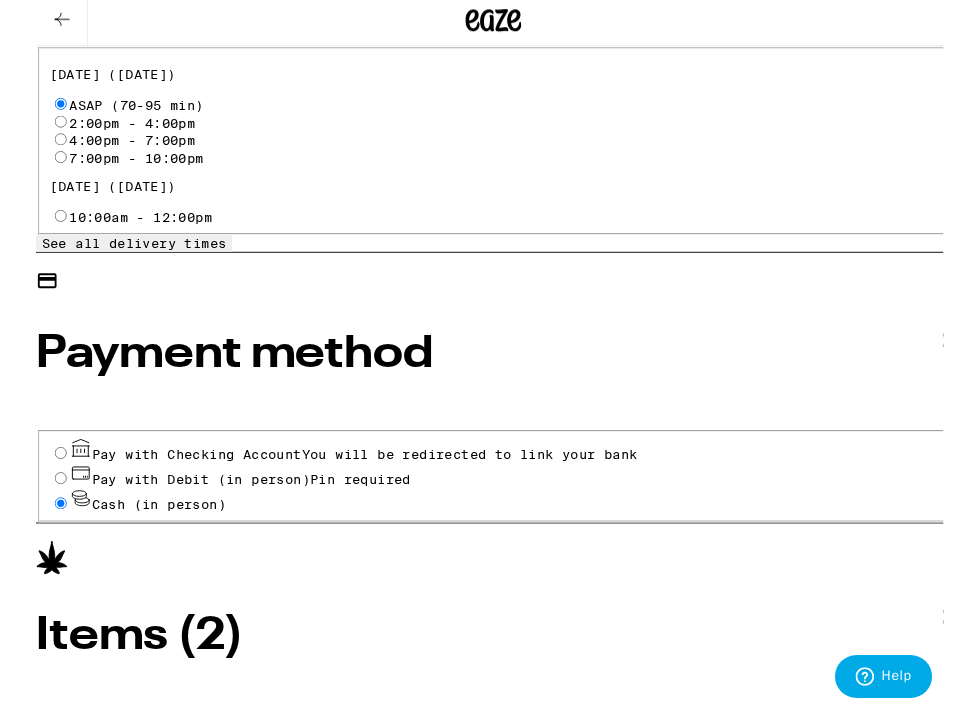 scroll, scrollTop: 800, scrollLeft: 0, axis: vertical 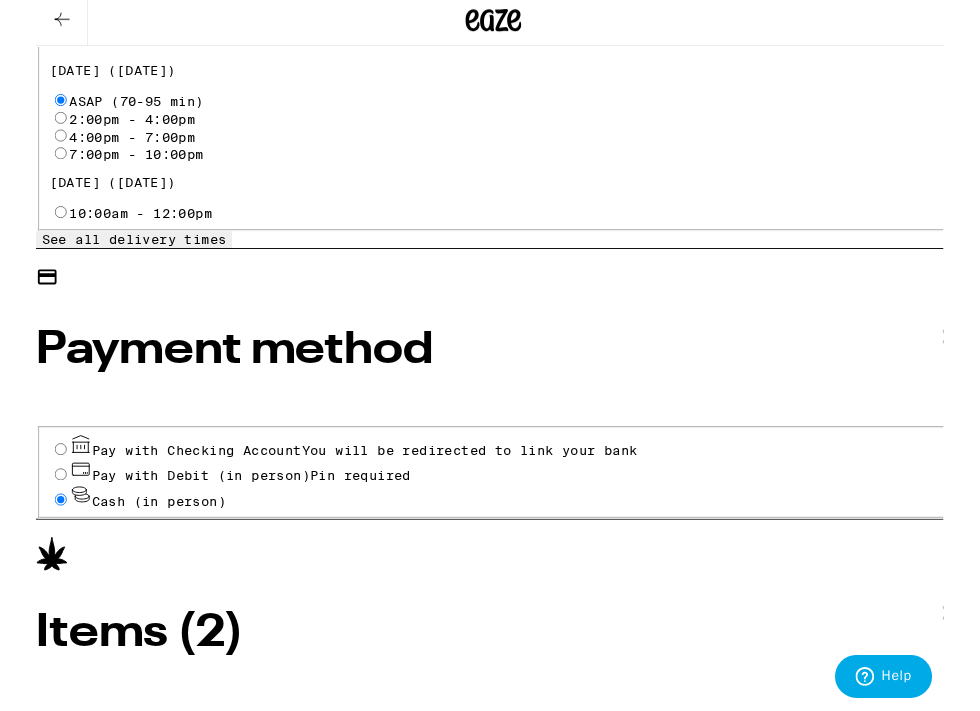 click on "Place Order" at bounding box center [55, 2100] 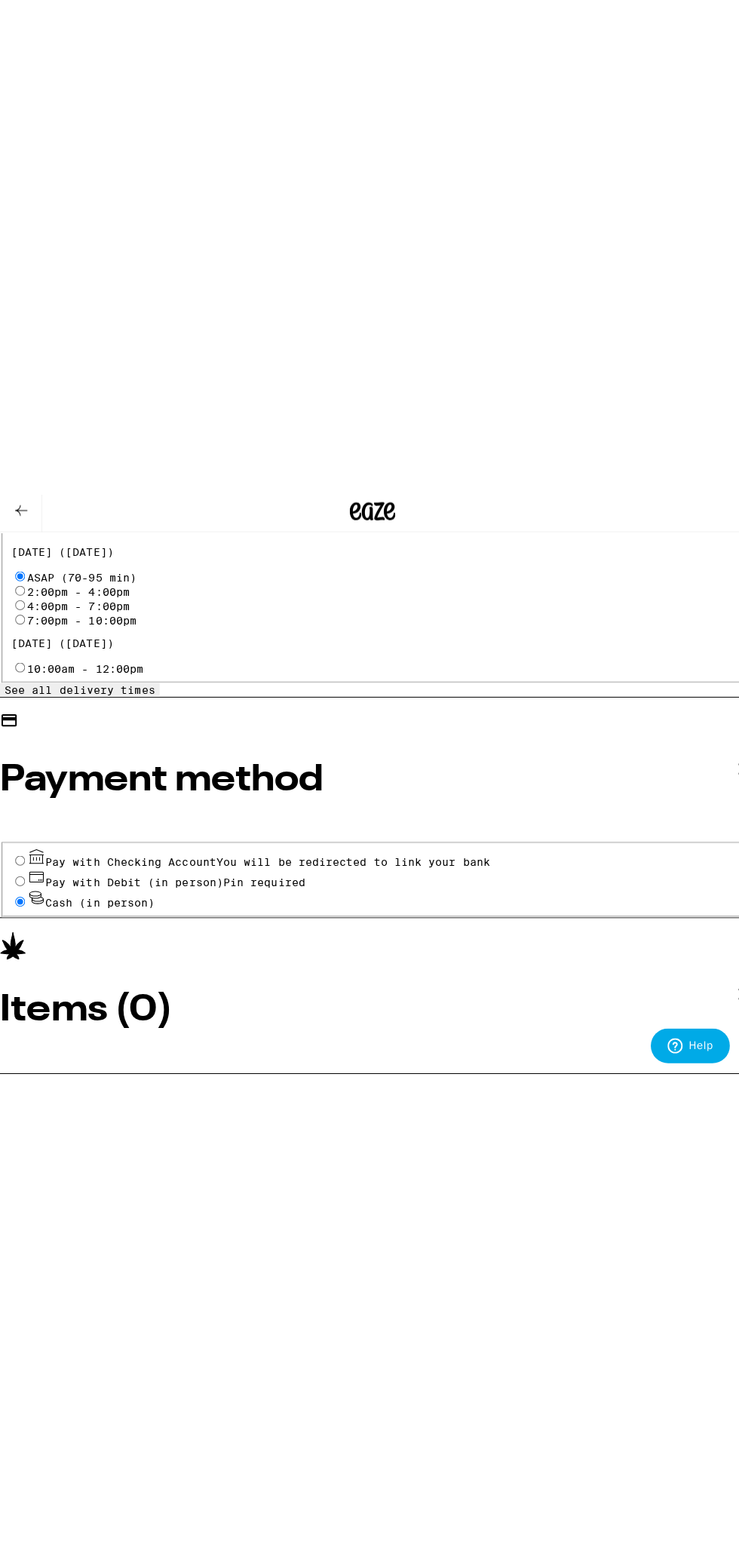 scroll, scrollTop: 0, scrollLeft: 0, axis: both 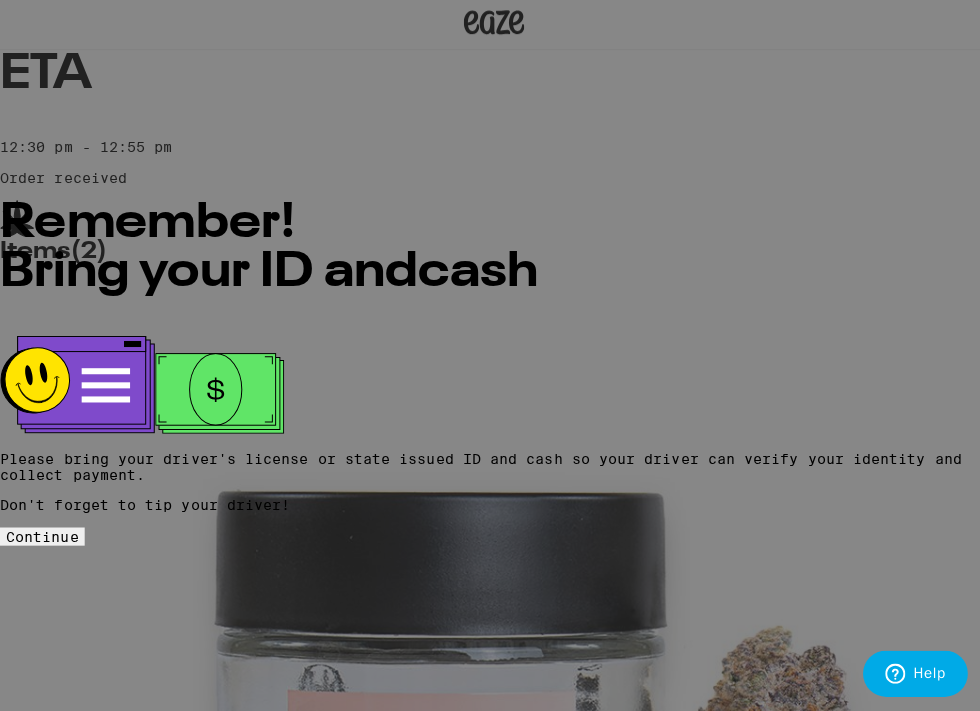 click on "Continue" at bounding box center (42, 538) 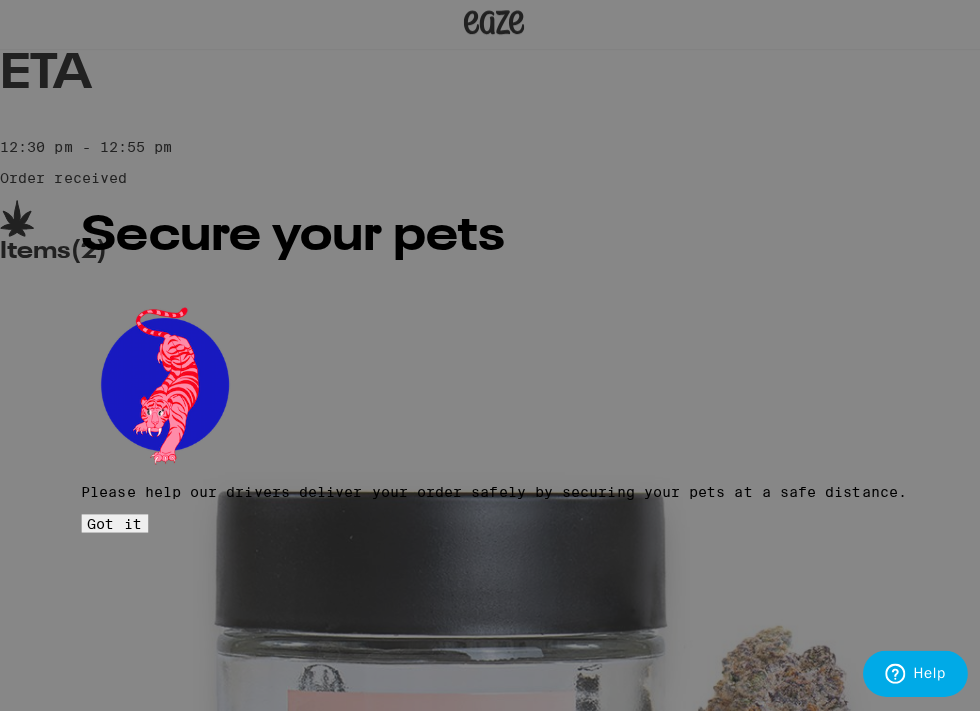 click on "Got it" at bounding box center (114, 525) 